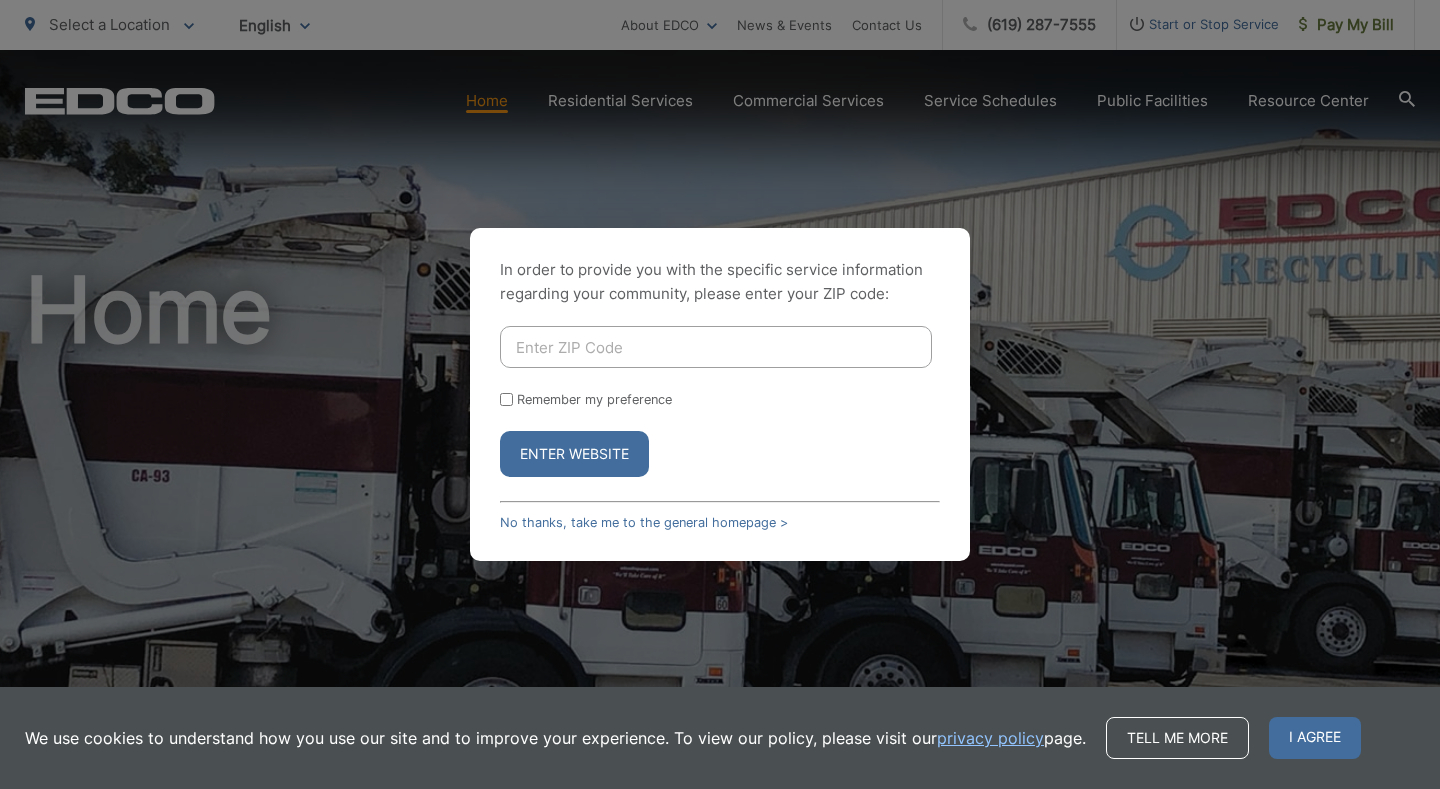 scroll, scrollTop: 0, scrollLeft: 0, axis: both 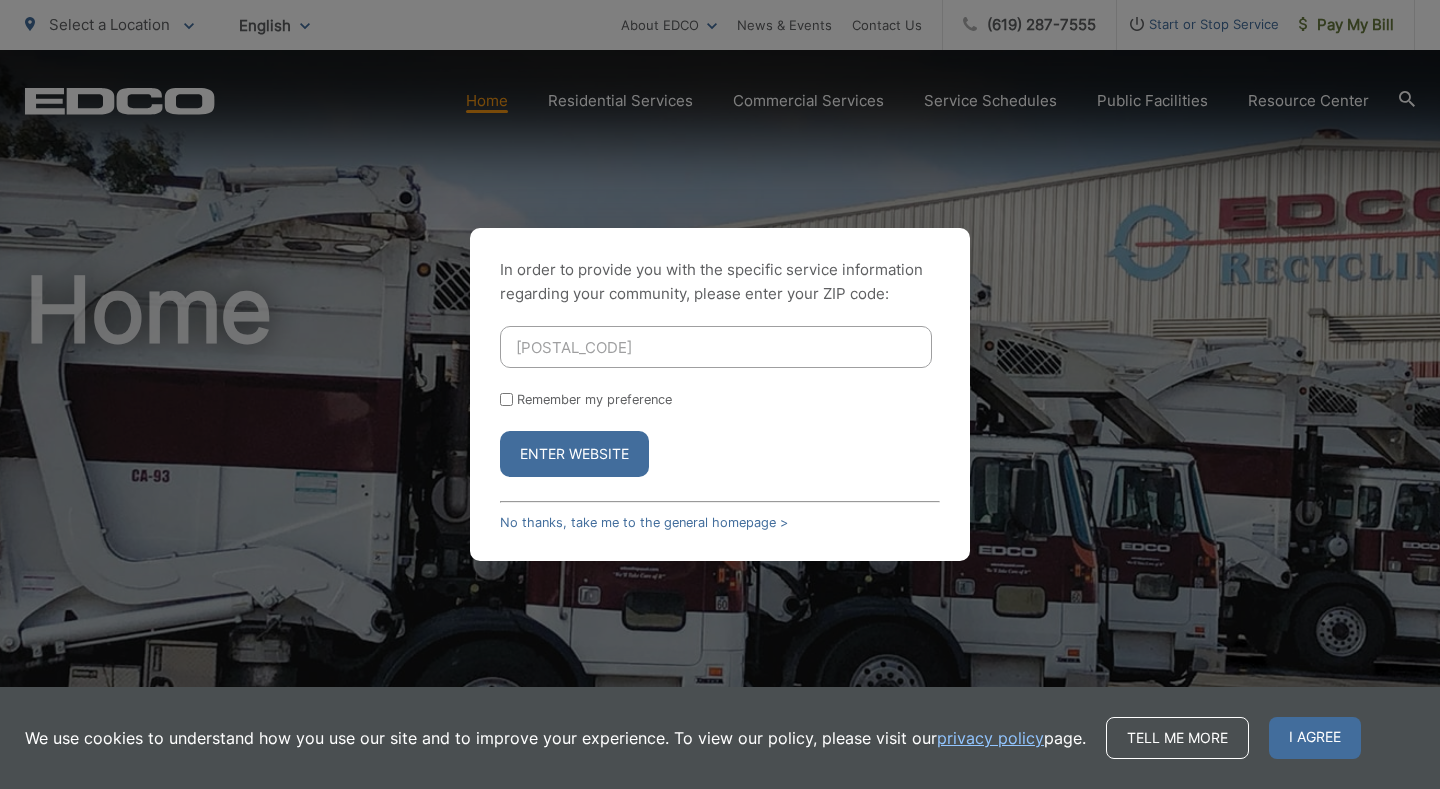 type on "[POSTAL_CODE]" 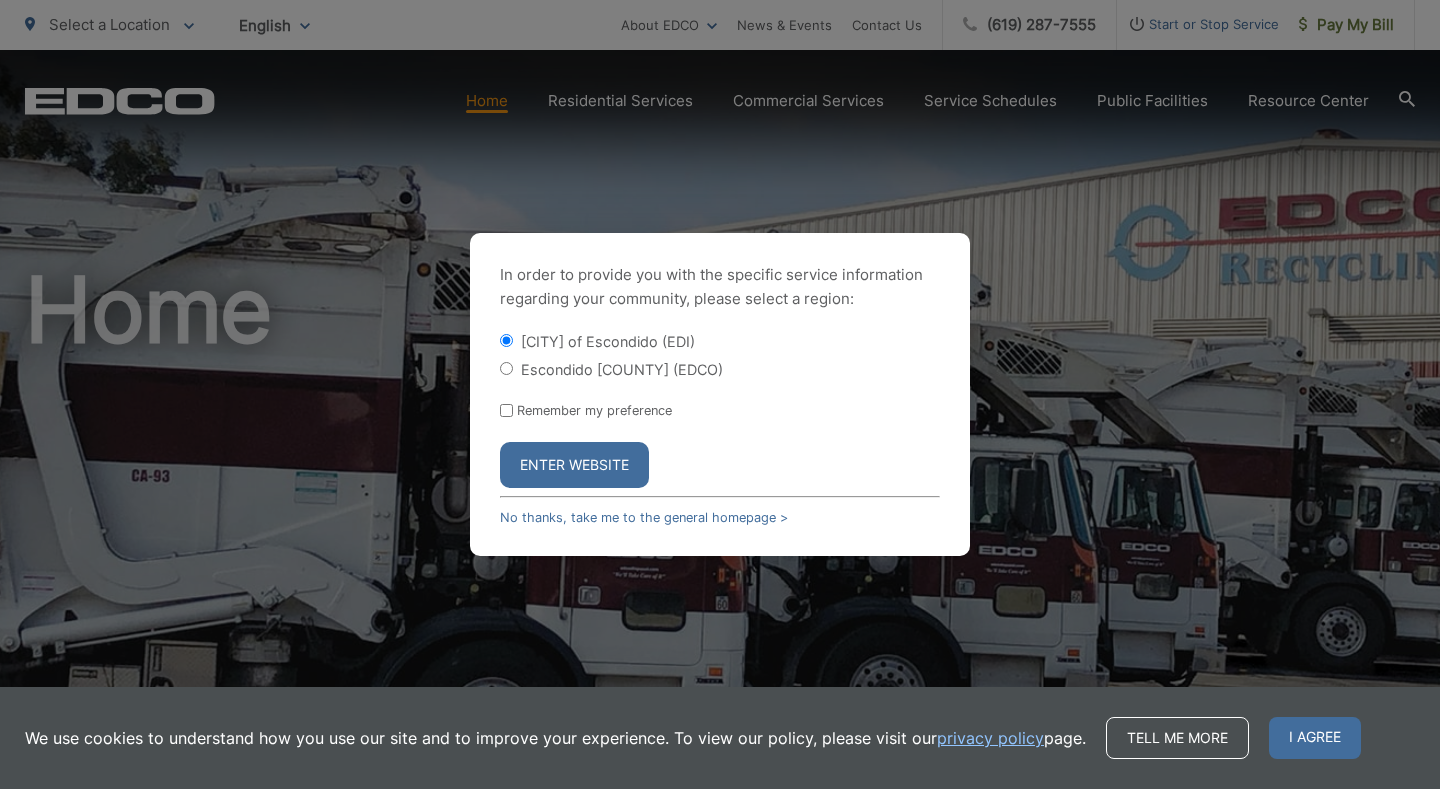 click on "Enter Website" at bounding box center (574, 465) 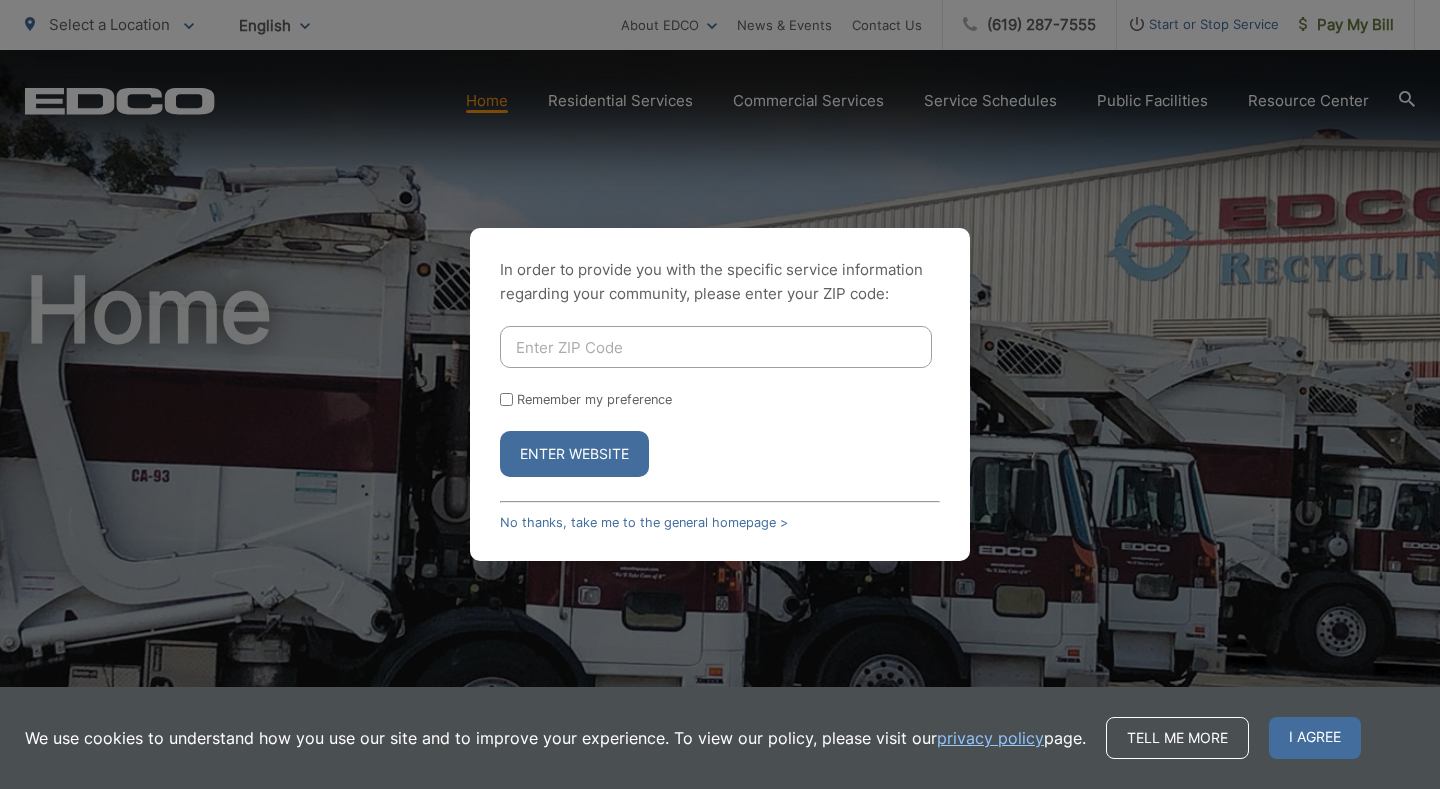 scroll, scrollTop: 0, scrollLeft: 0, axis: both 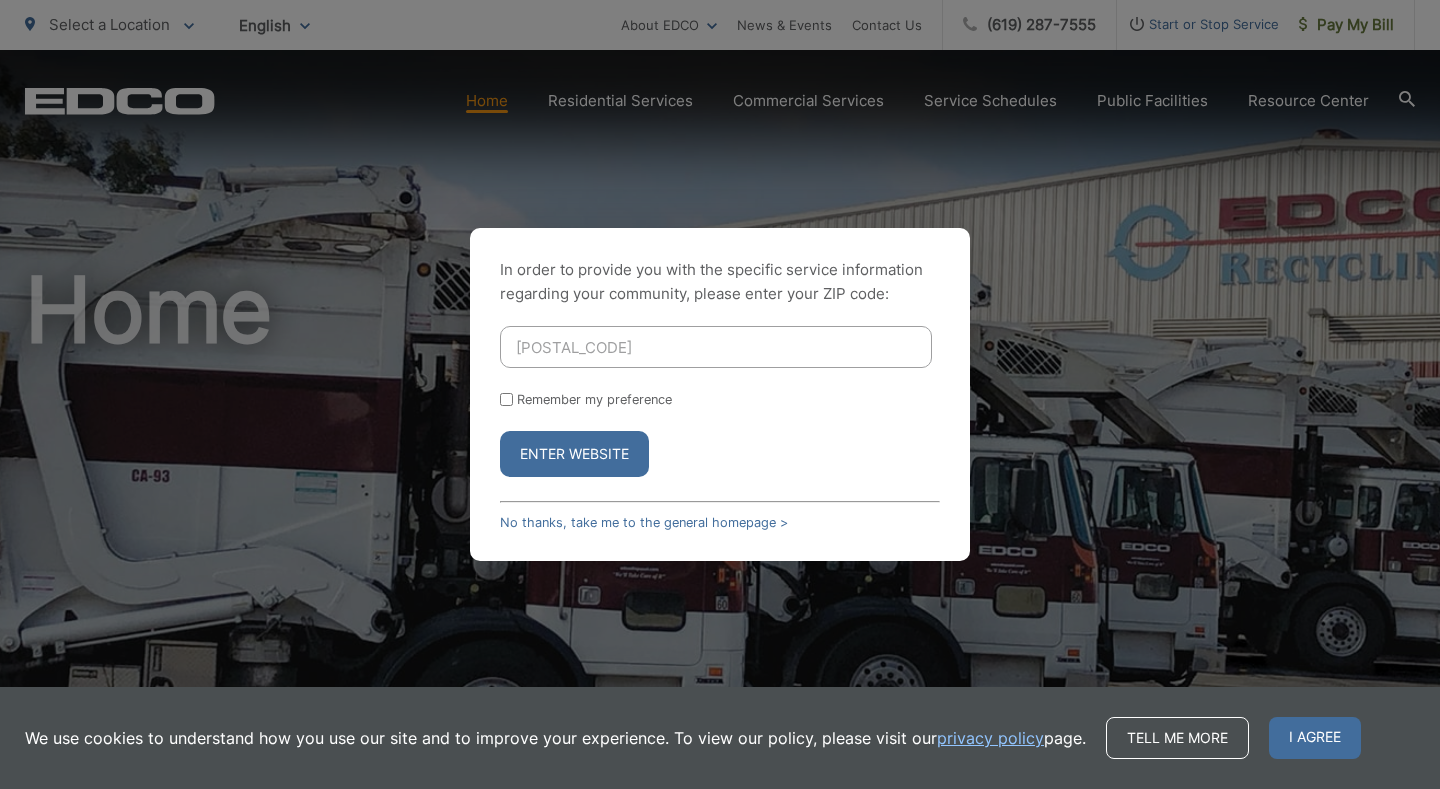 click on "Enter Website" at bounding box center (574, 454) 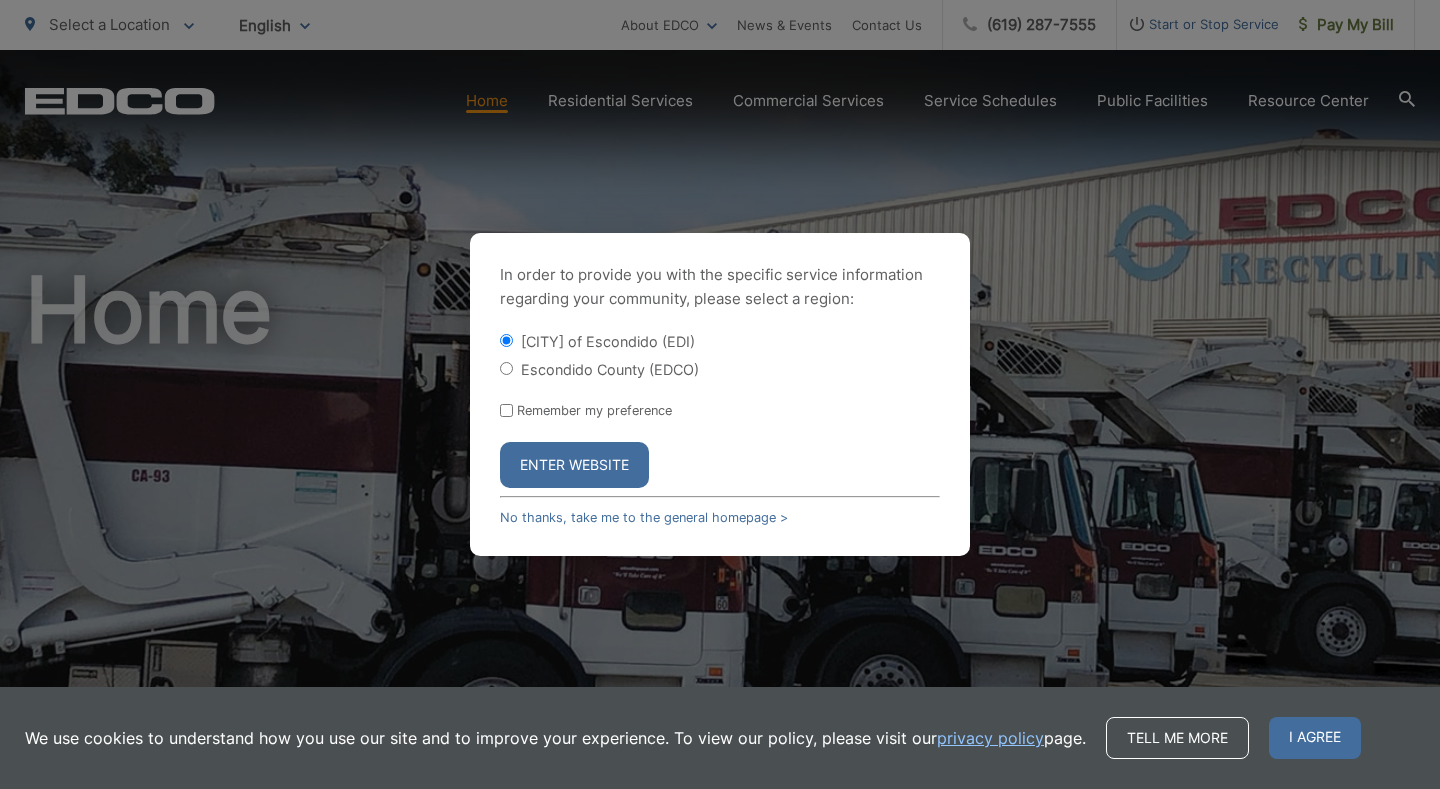 click on "Escondido [COUNTY] (EDCO)" at bounding box center [506, 368] 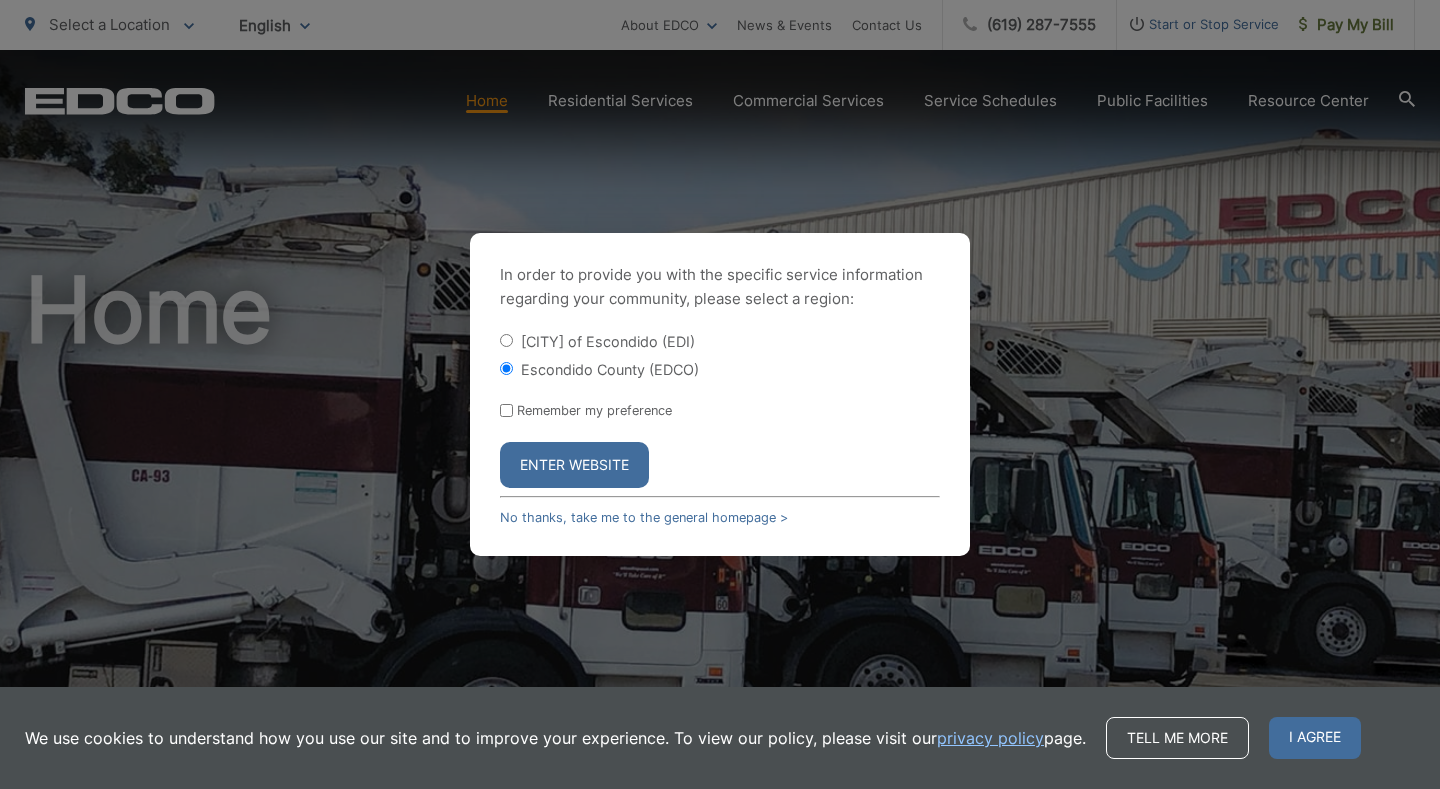 click on "Enter Website" at bounding box center [574, 465] 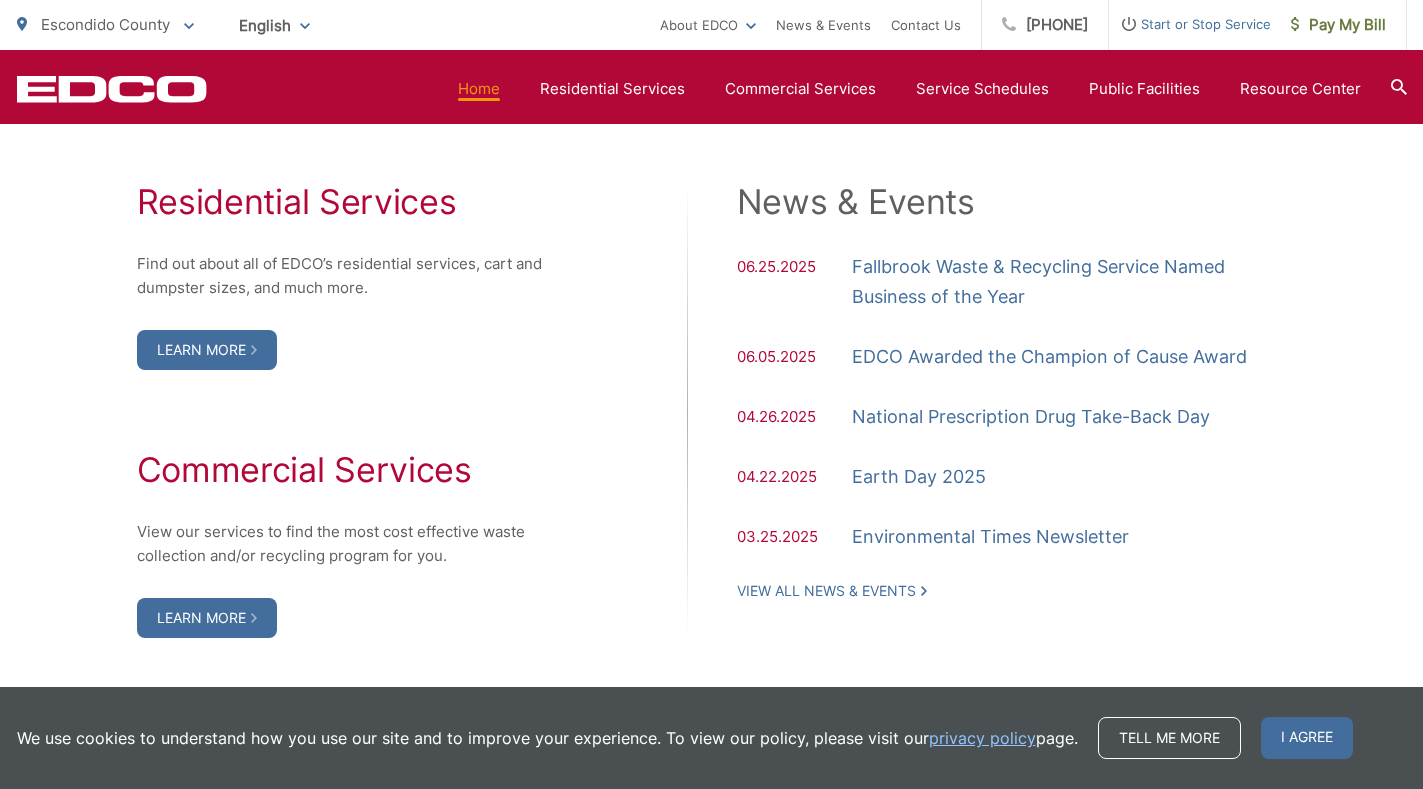 scroll, scrollTop: 1487, scrollLeft: 0, axis: vertical 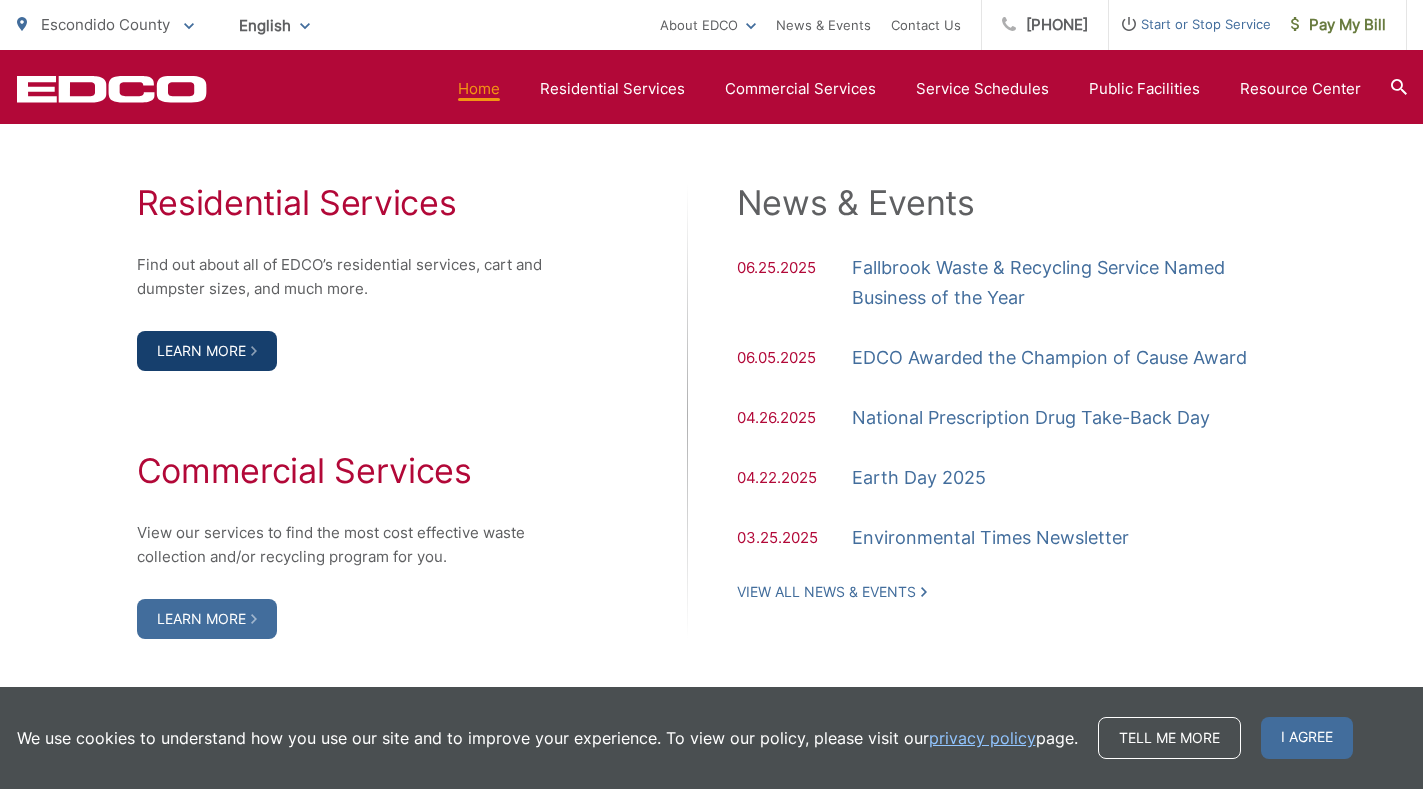 click on "Learn More" at bounding box center [207, 351] 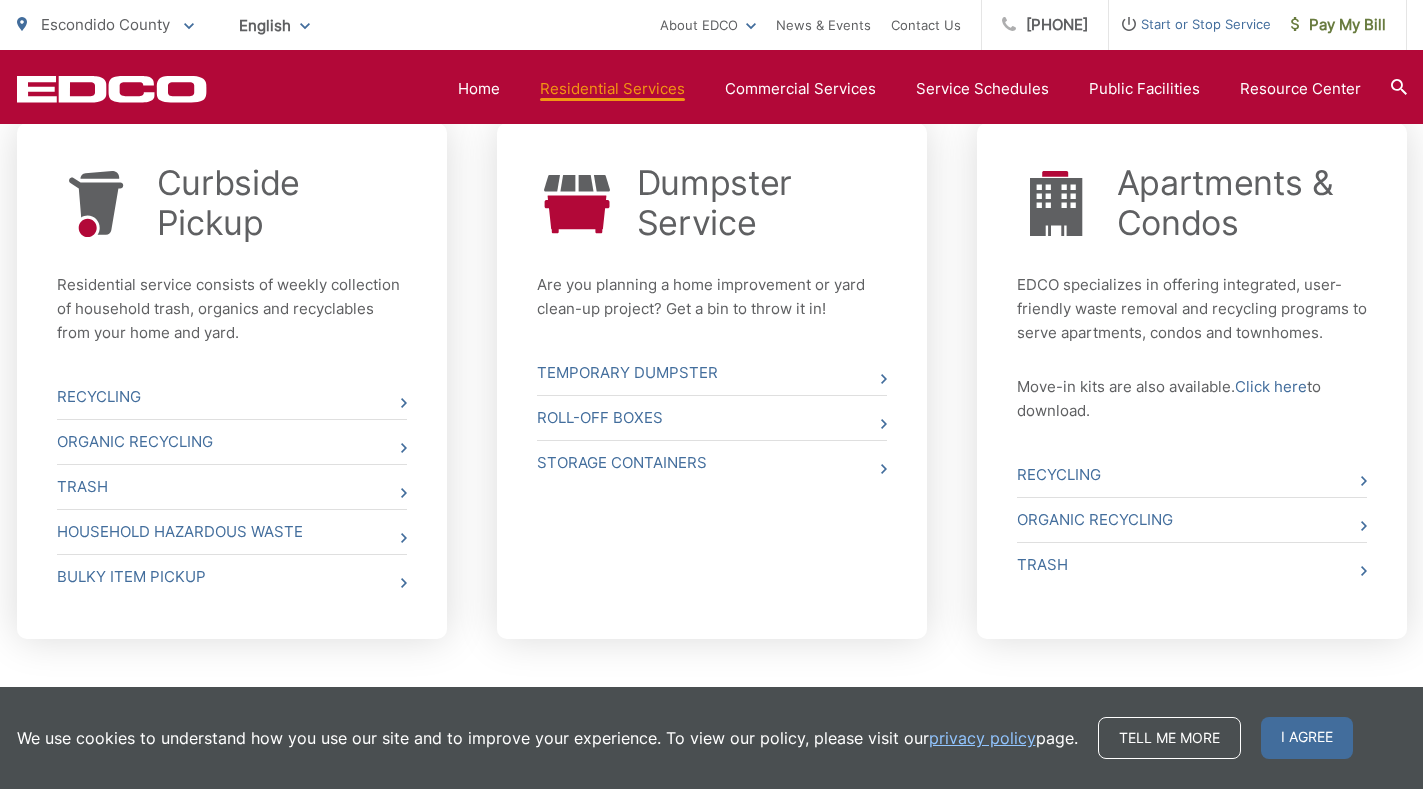 scroll, scrollTop: 787, scrollLeft: 0, axis: vertical 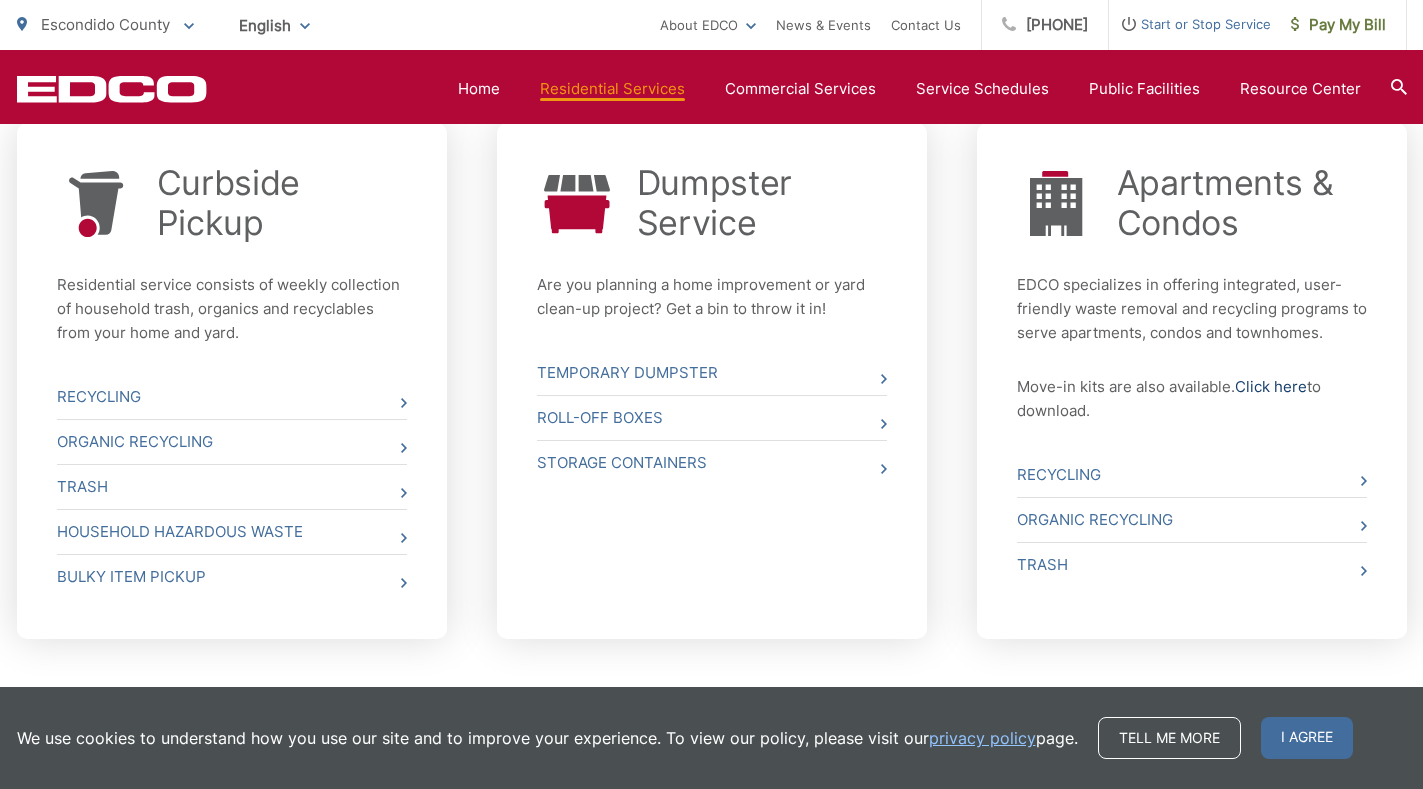 click on "Click here" at bounding box center [1271, 387] 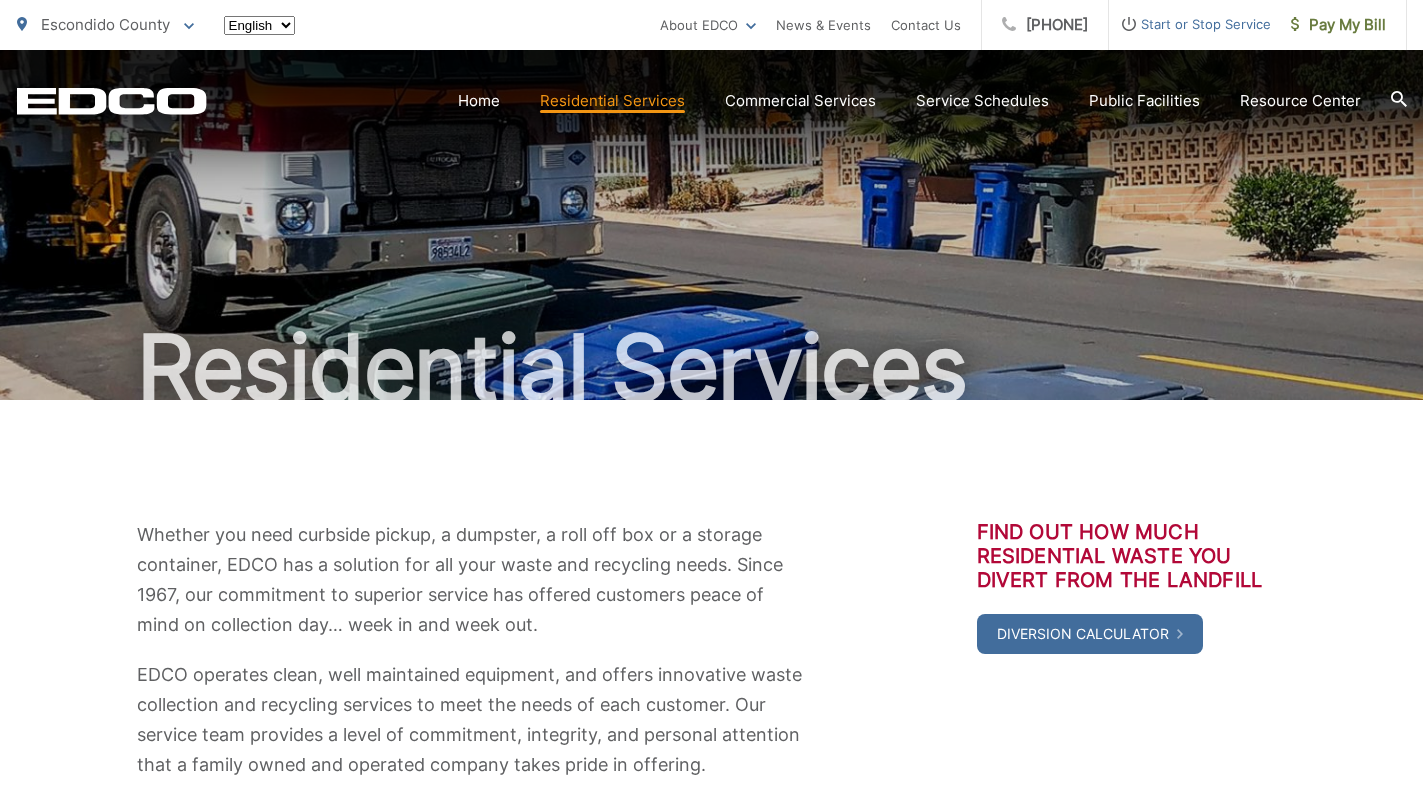 scroll, scrollTop: 787, scrollLeft: 0, axis: vertical 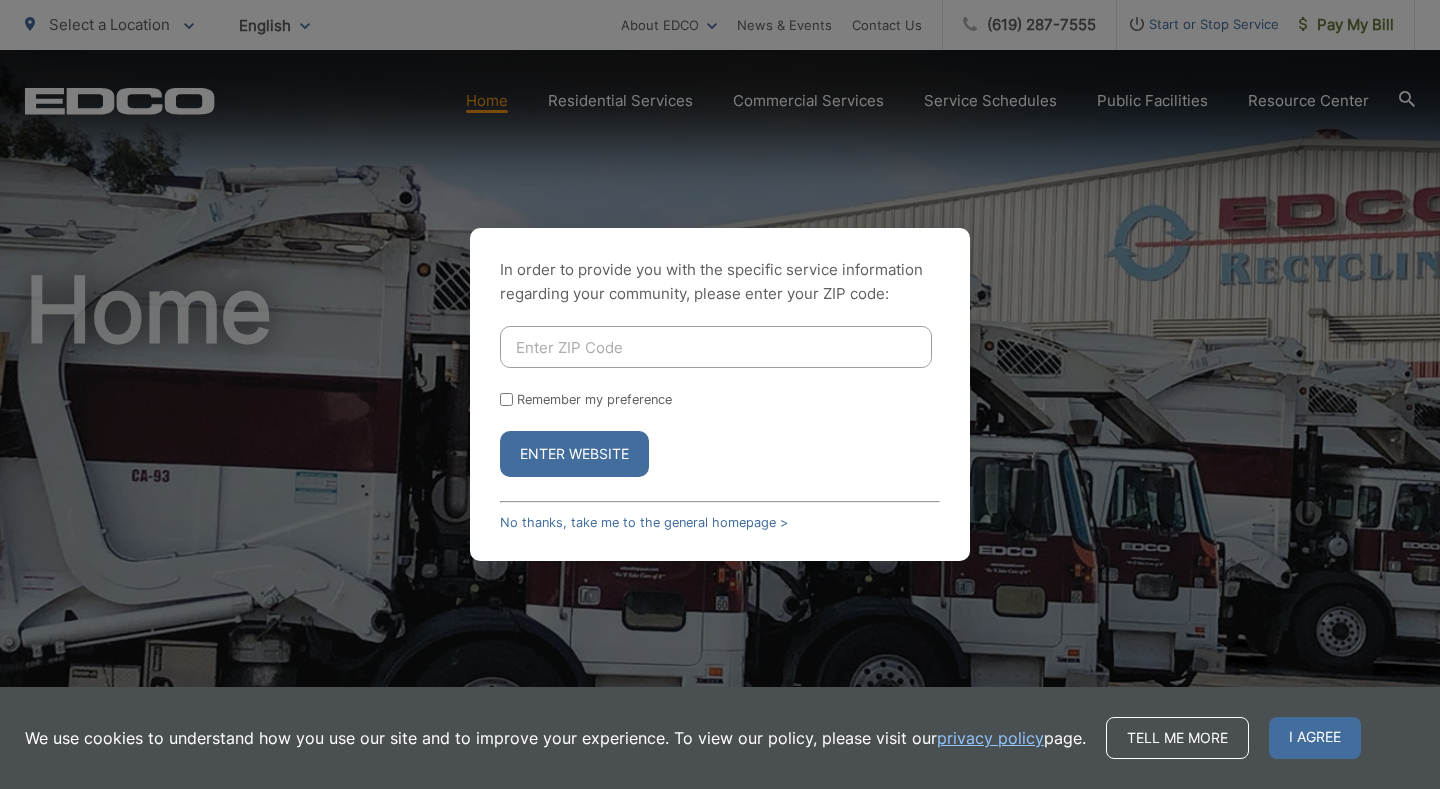 click at bounding box center (716, 347) 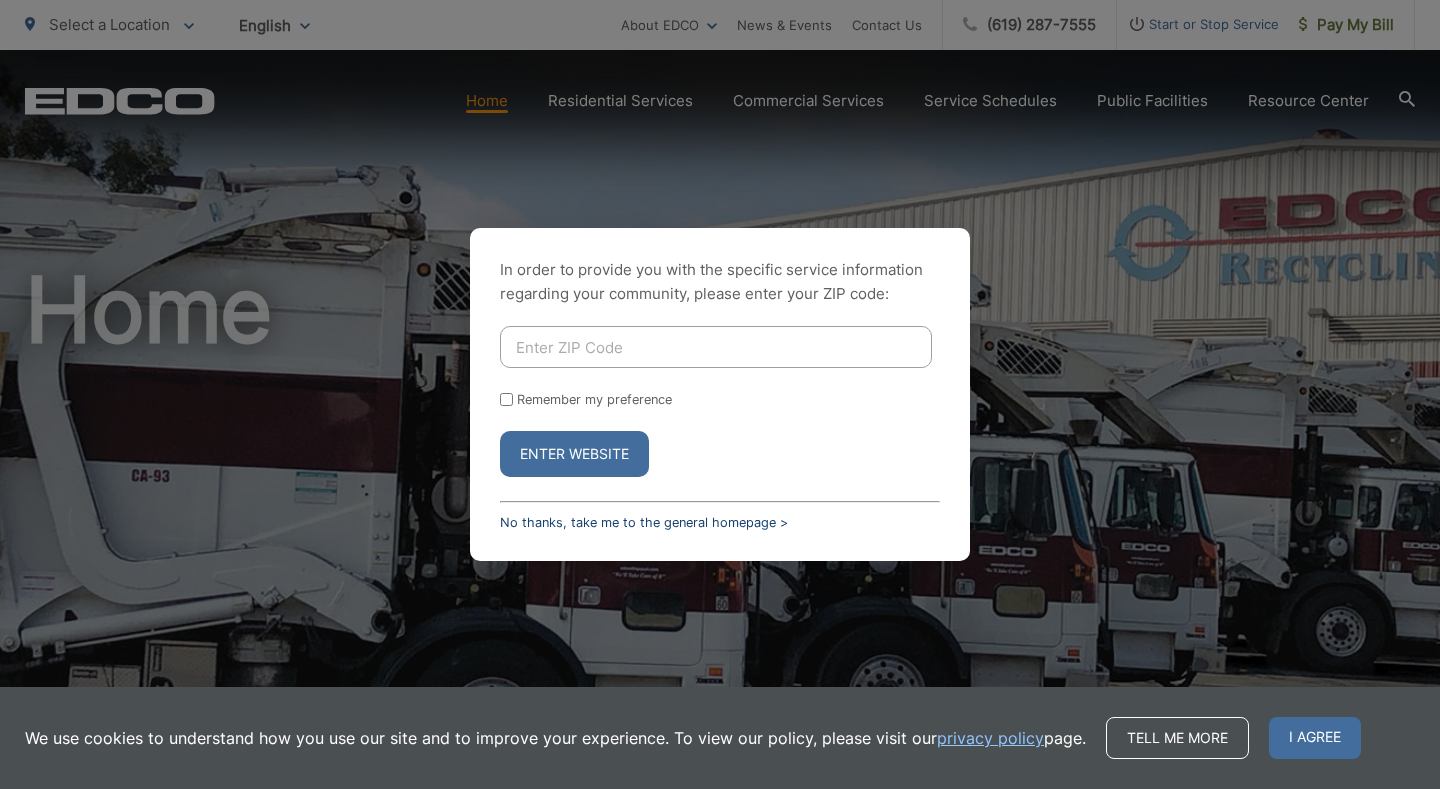 click on "No thanks, take me to the general homepage >" at bounding box center [644, 522] 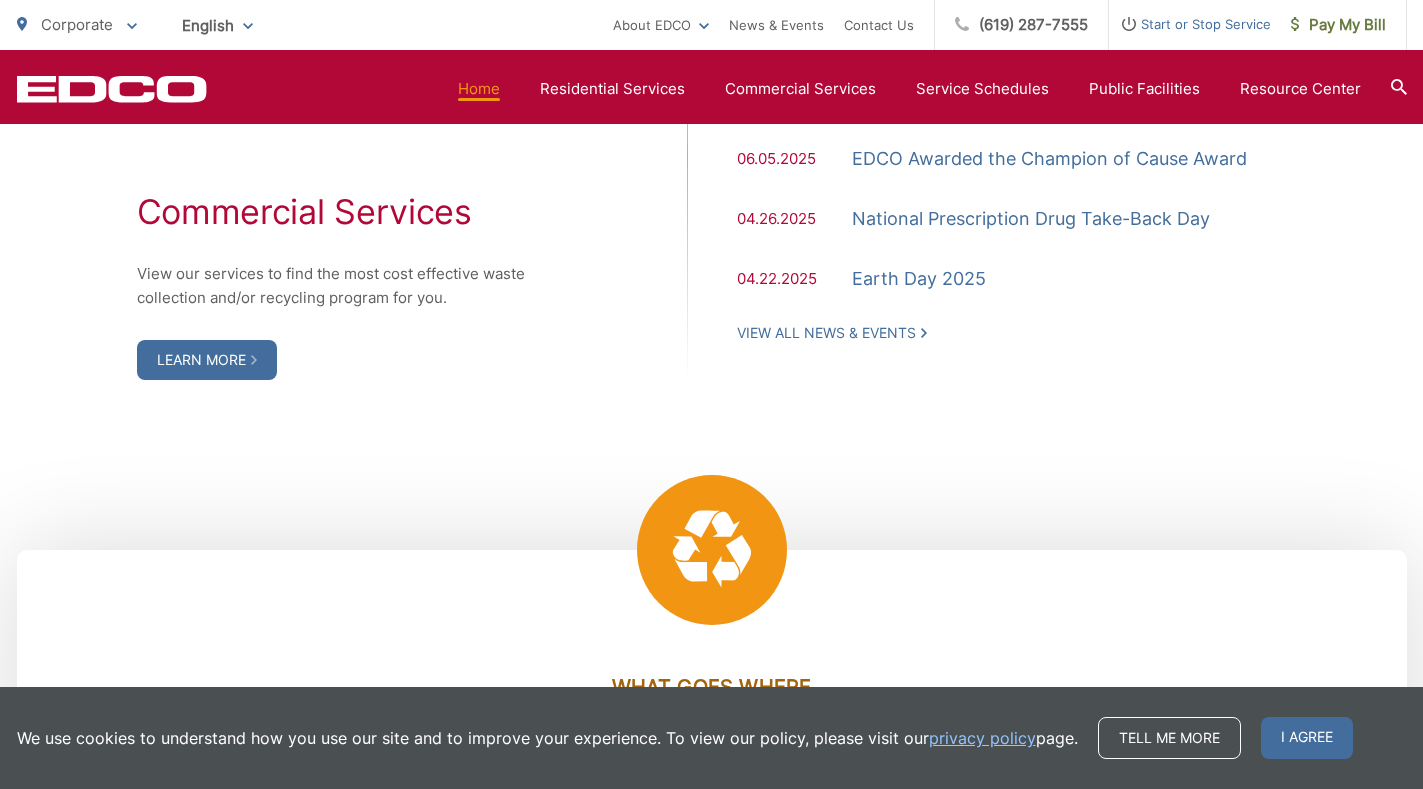 scroll, scrollTop: 1501, scrollLeft: 0, axis: vertical 